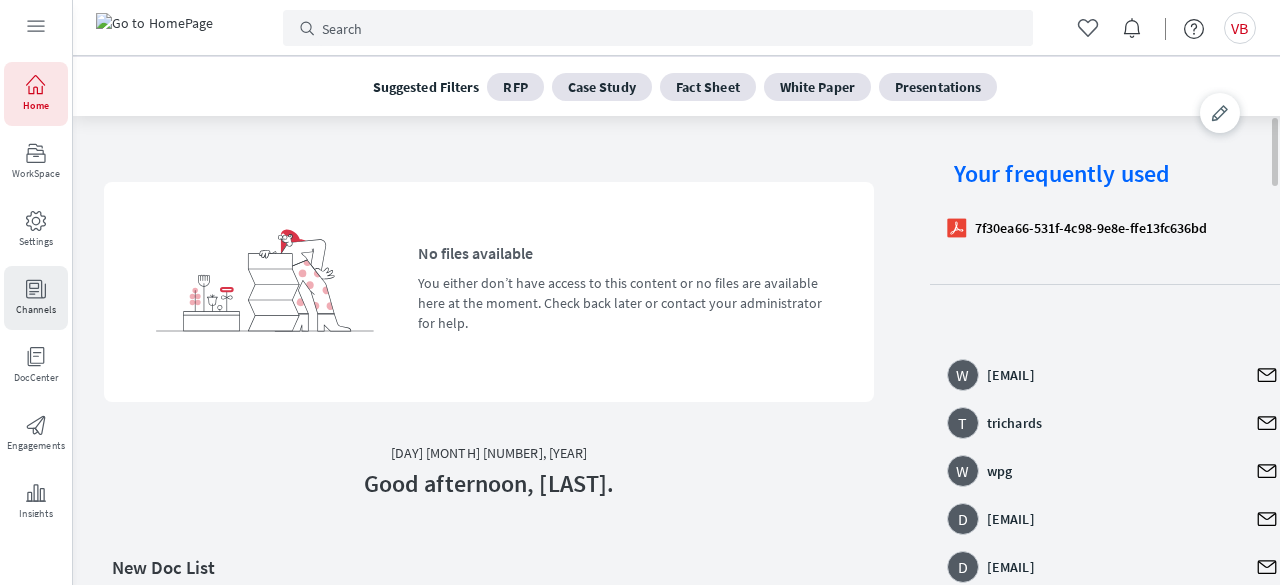 scroll, scrollTop: 0, scrollLeft: 0, axis: both 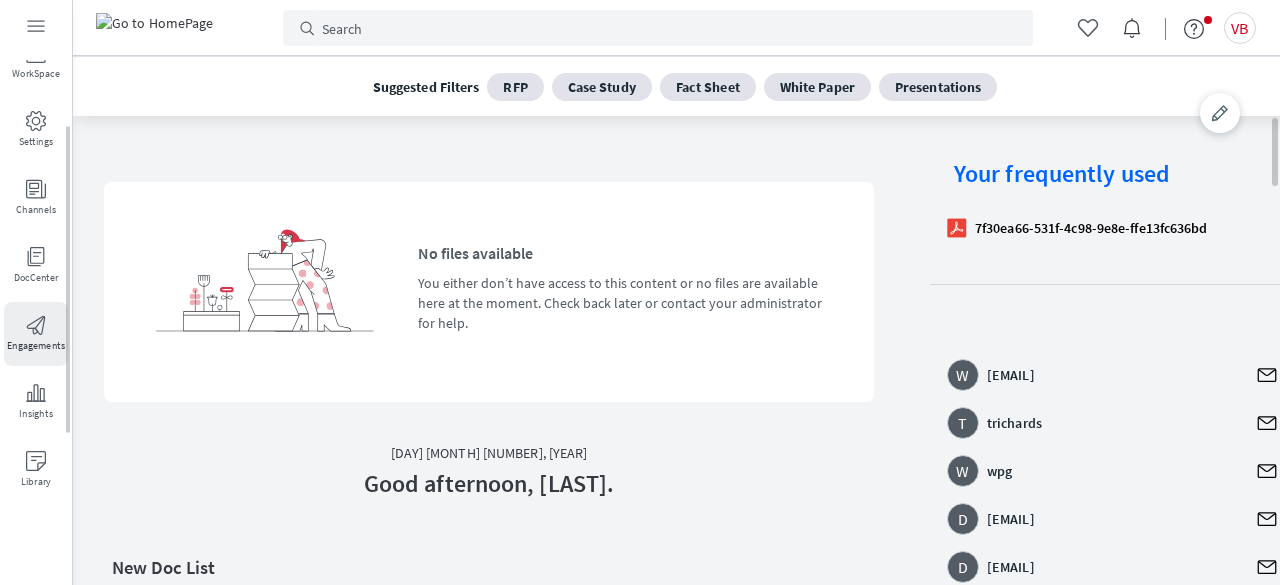 click on "Engagements" at bounding box center (36, 334) 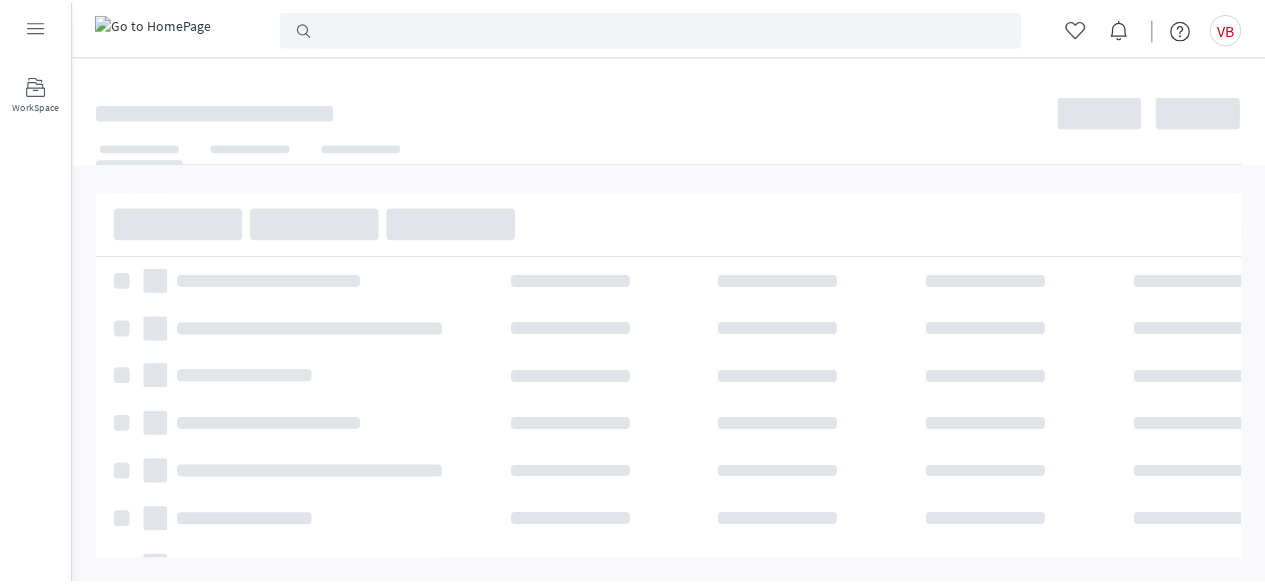 scroll, scrollTop: 0, scrollLeft: 0, axis: both 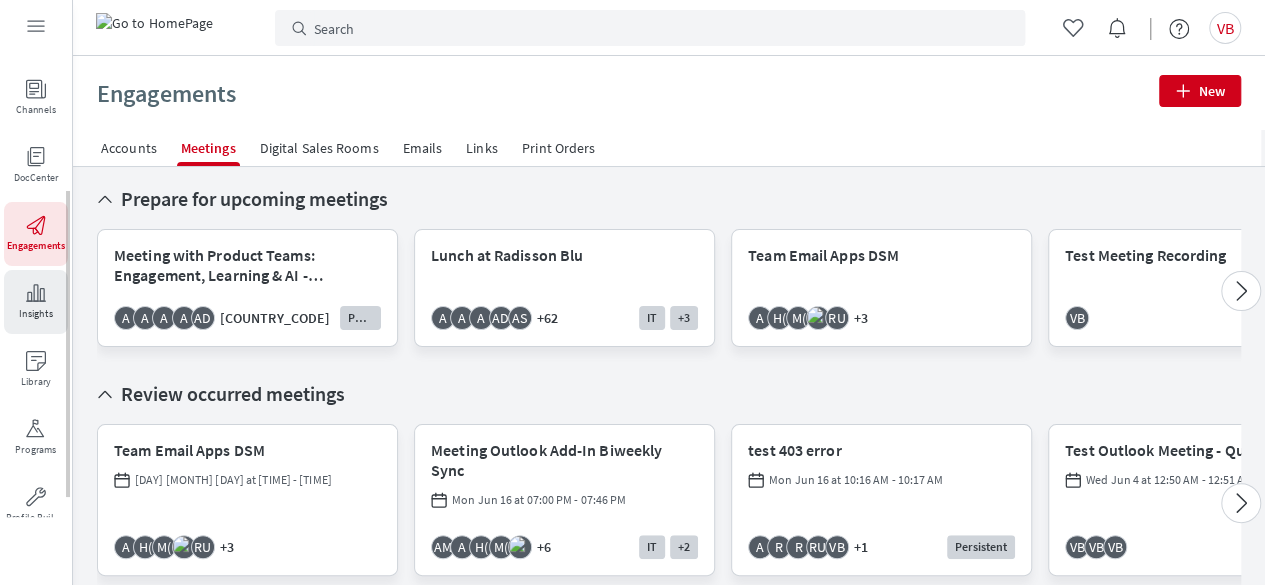 click on "Insights" at bounding box center [36, 302] 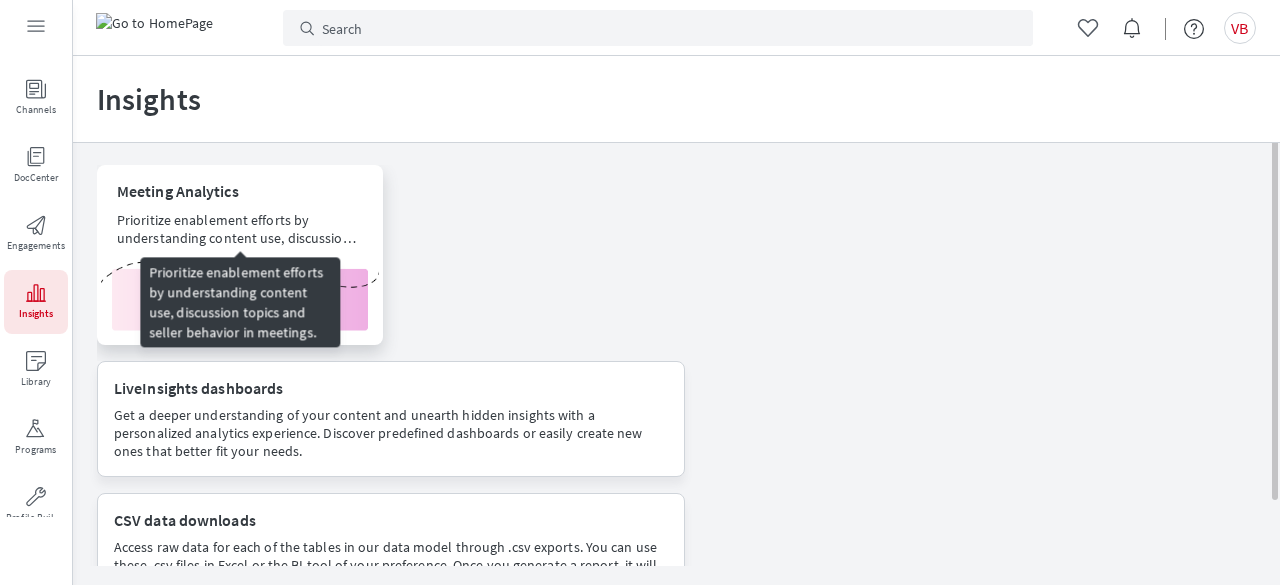 click on "Prioritize enablement efforts by understanding content use, discussion topics and seller behavior in meetings." at bounding box center [240, 229] 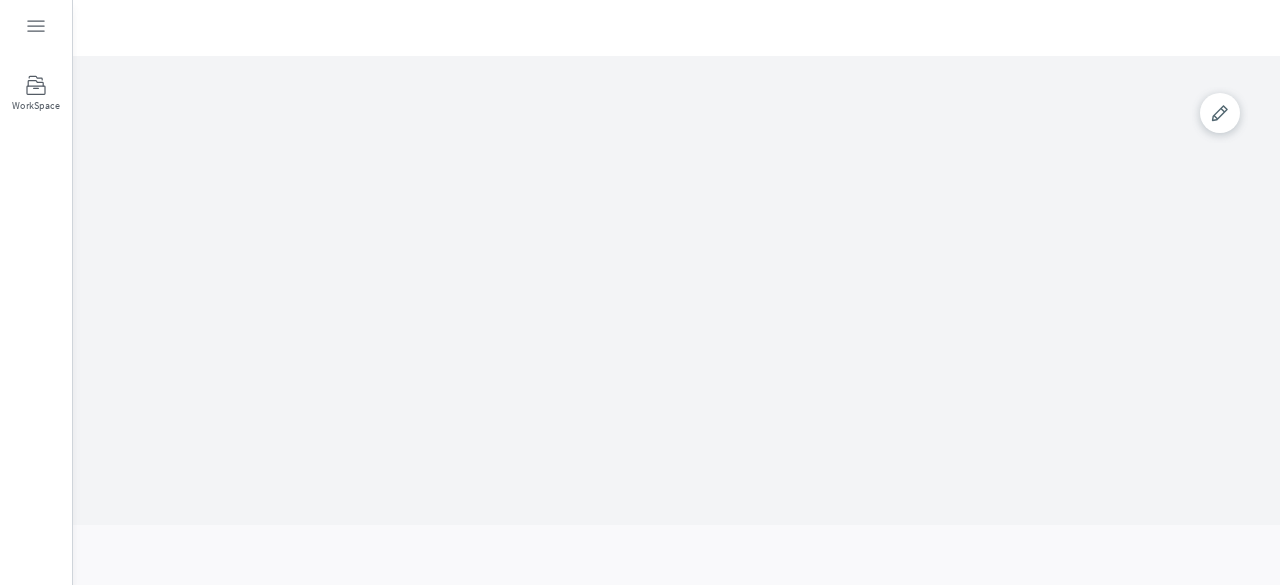 scroll, scrollTop: 0, scrollLeft: 0, axis: both 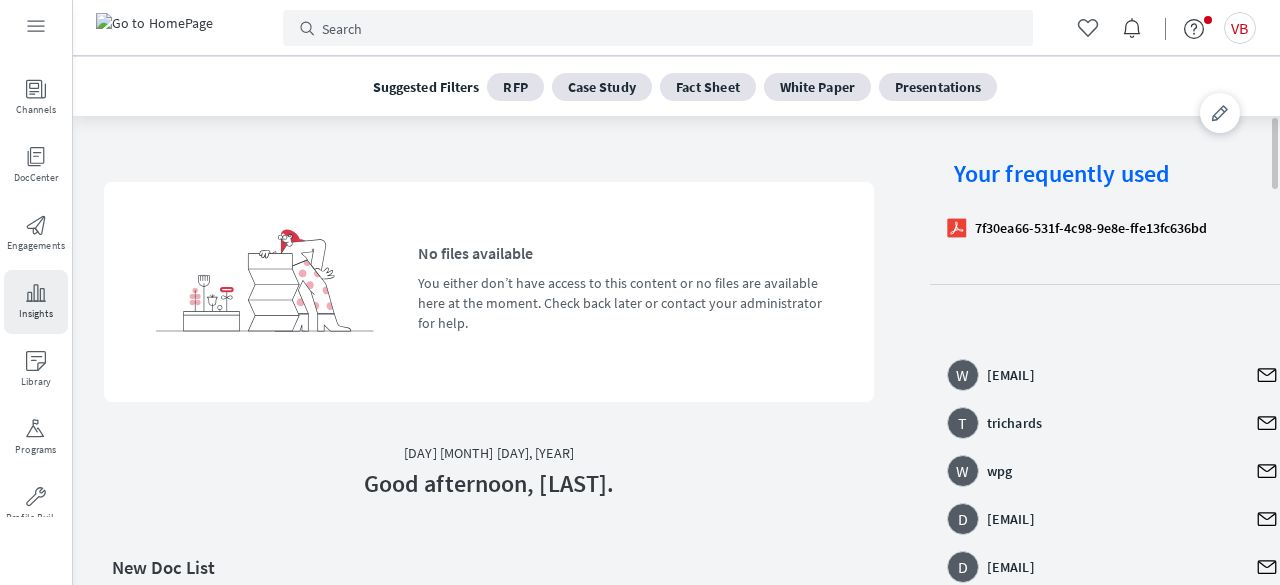 click at bounding box center (36, 293) 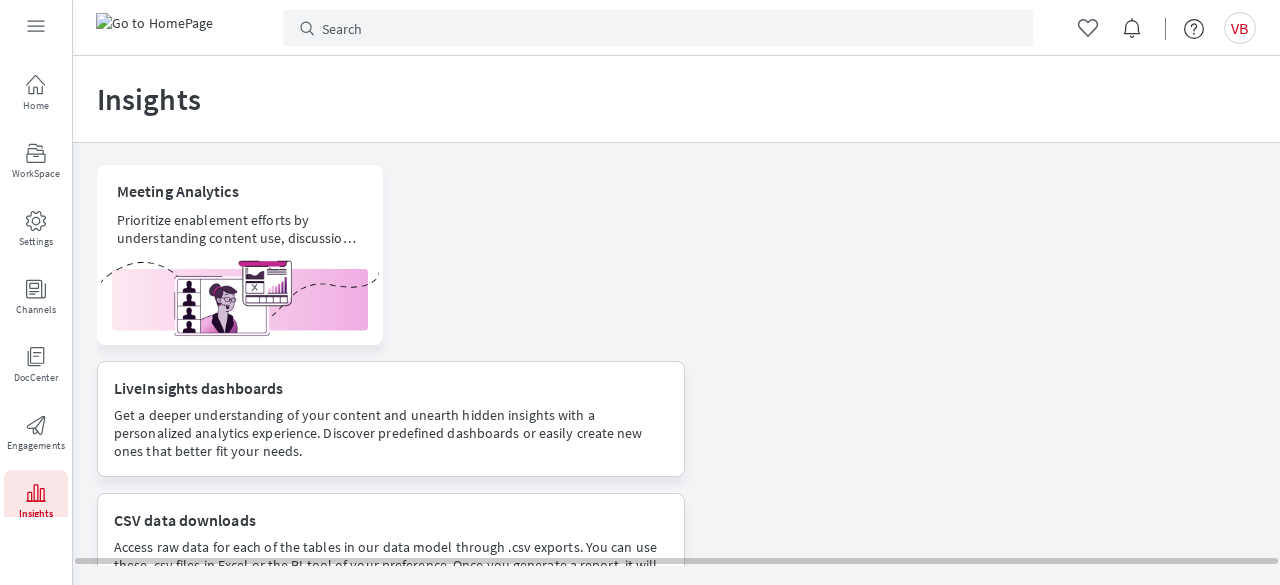 scroll, scrollTop: 0, scrollLeft: 0, axis: both 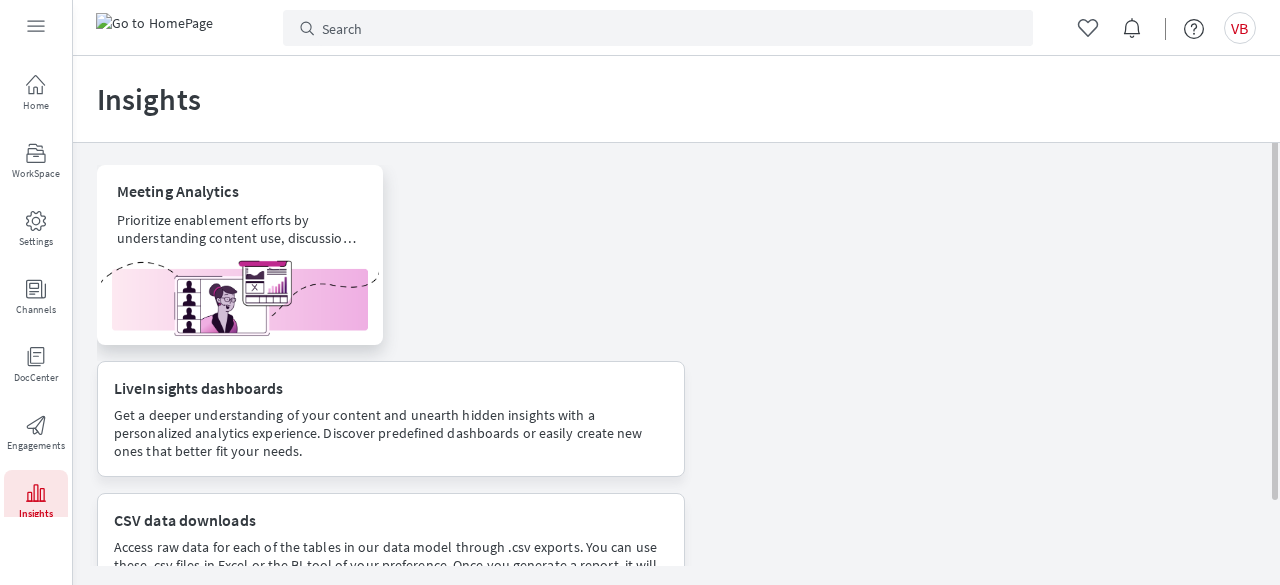 click on "Meeting Analytics Prioritize enablement efforts by understanding content use, discussion topics and seller behavior in meetings." at bounding box center (240, 208) 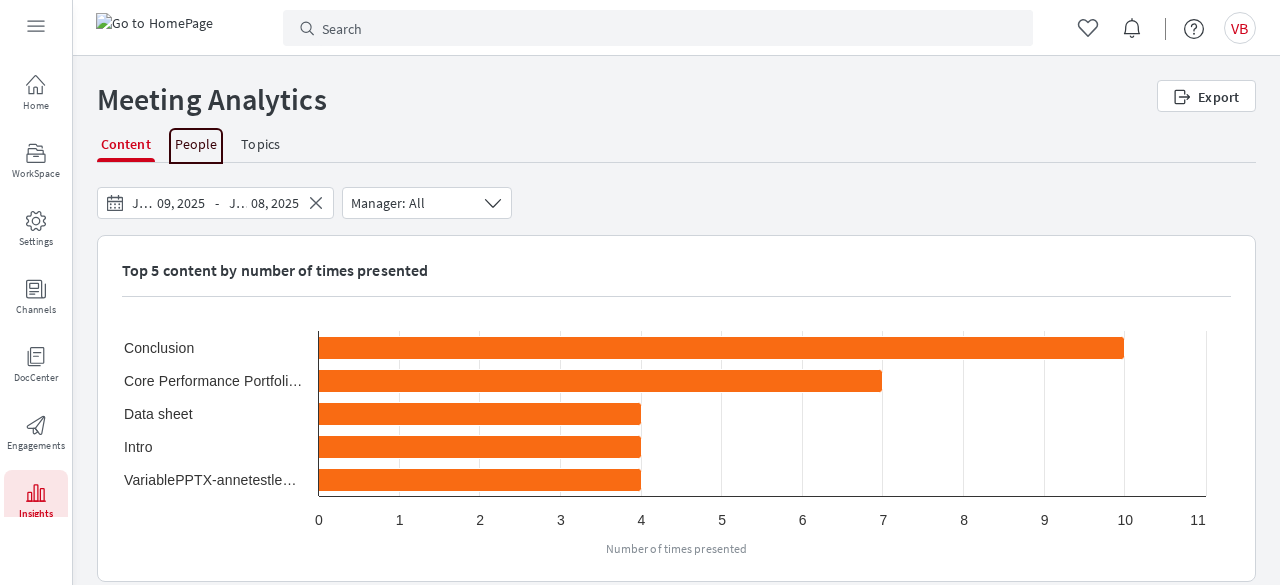 click on "People" at bounding box center (196, 144) 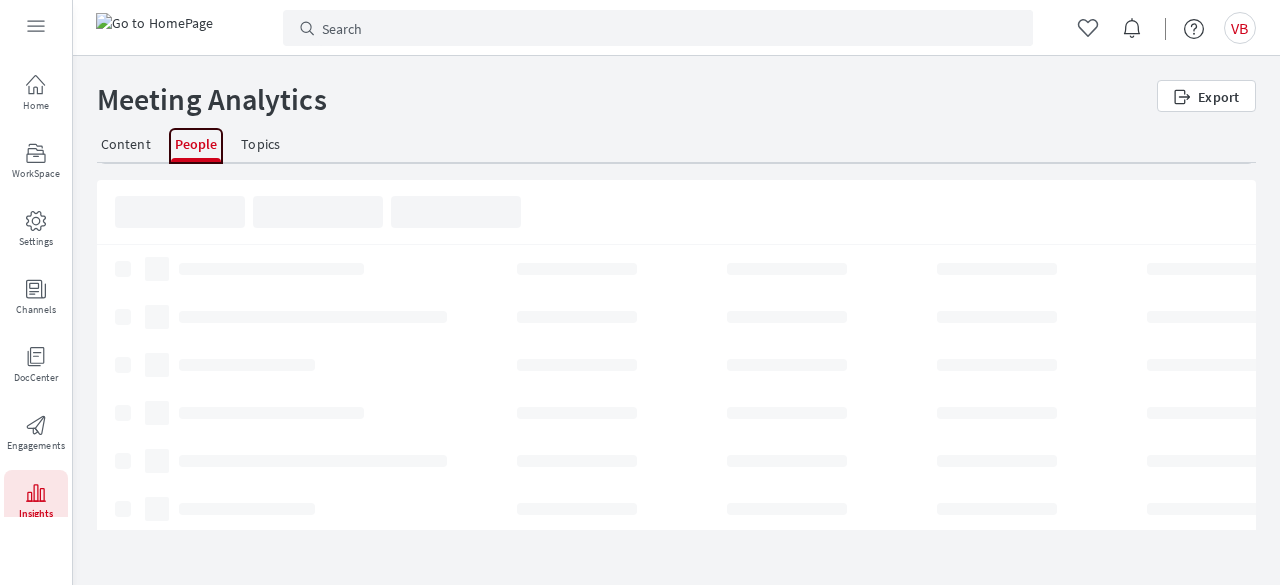 scroll, scrollTop: 422, scrollLeft: 0, axis: vertical 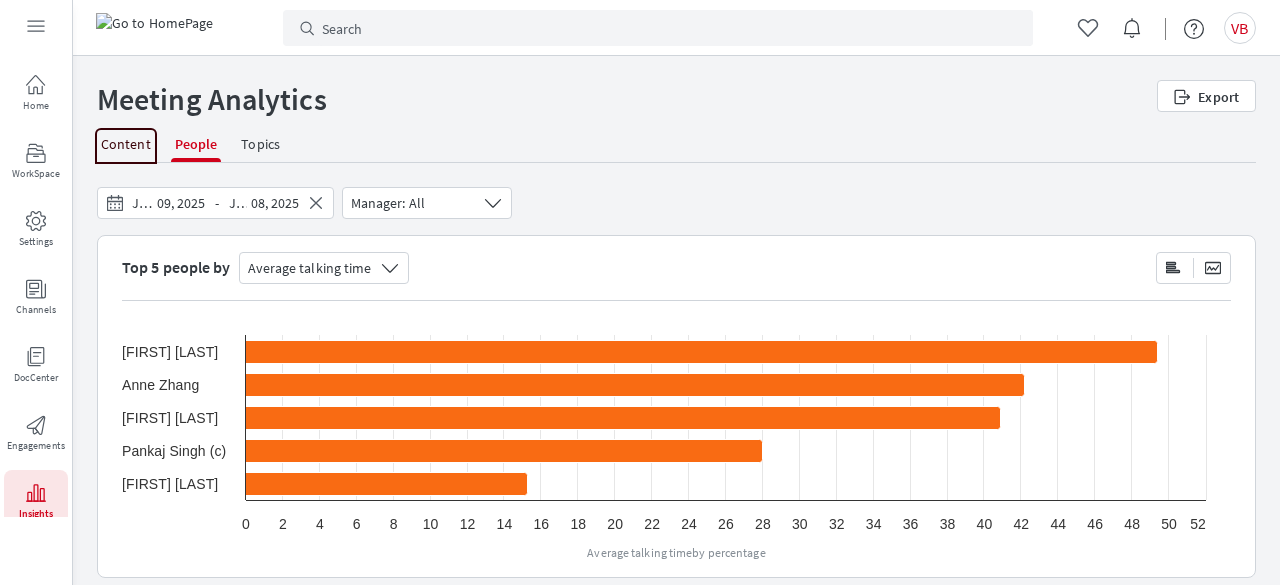 click on "Content" at bounding box center (126, 144) 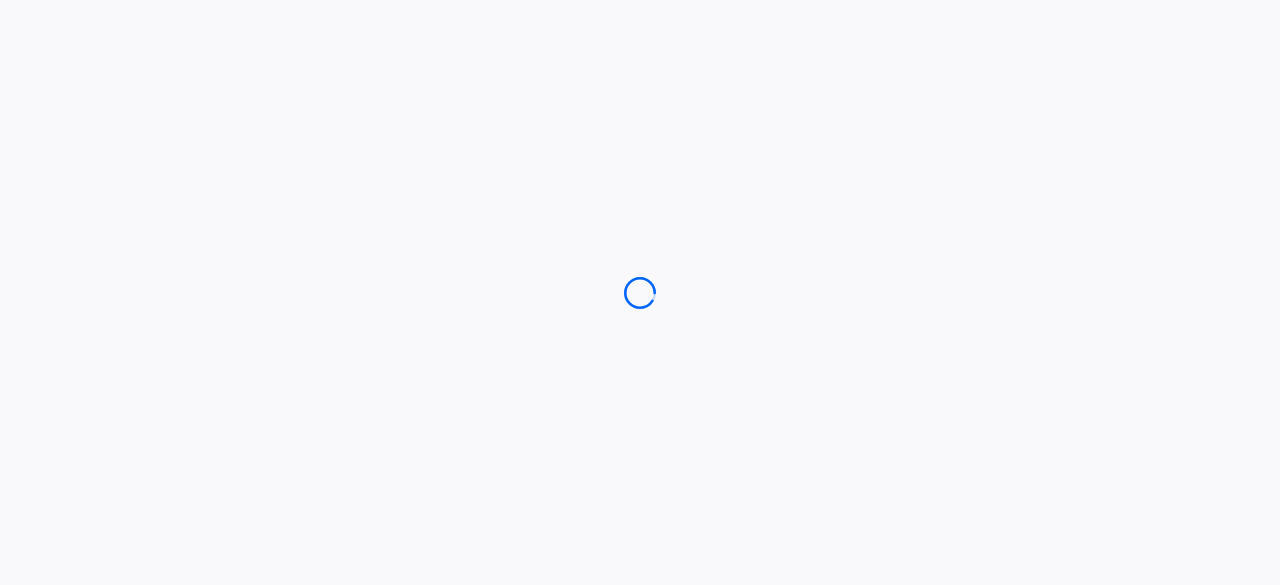 scroll, scrollTop: 0, scrollLeft: 0, axis: both 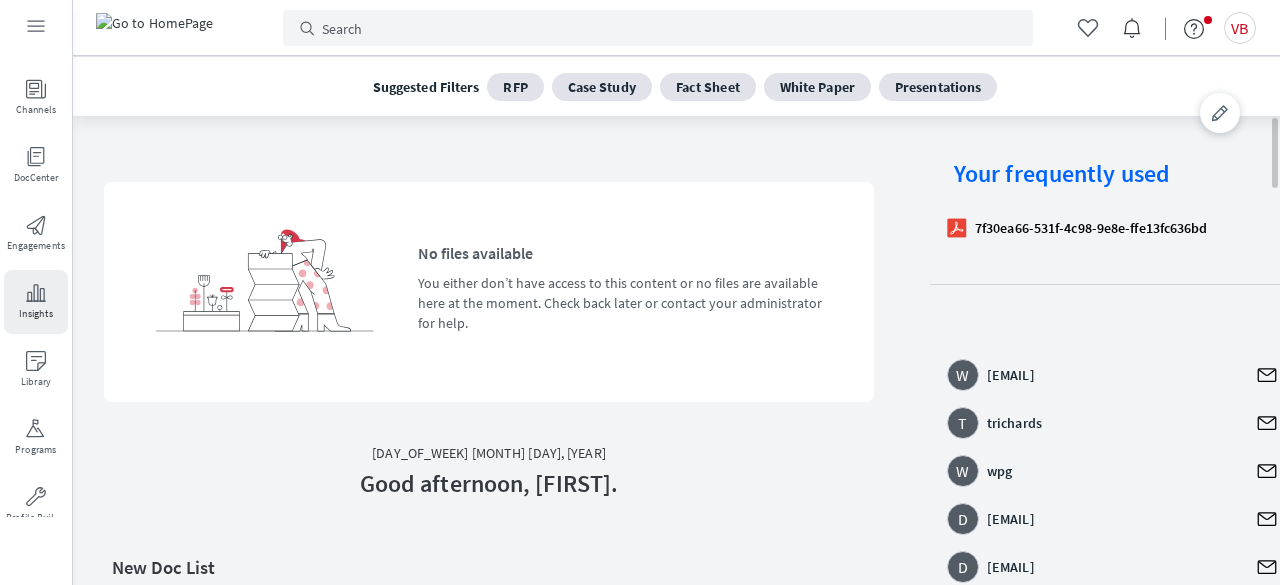 click at bounding box center [36, 293] 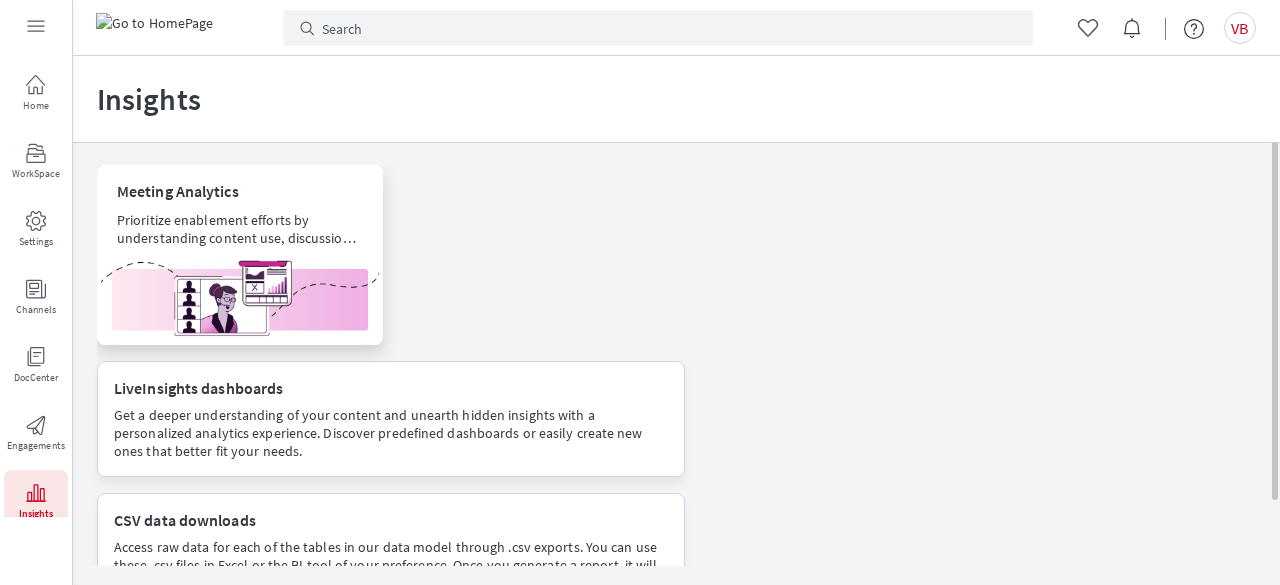 scroll, scrollTop: 0, scrollLeft: 0, axis: both 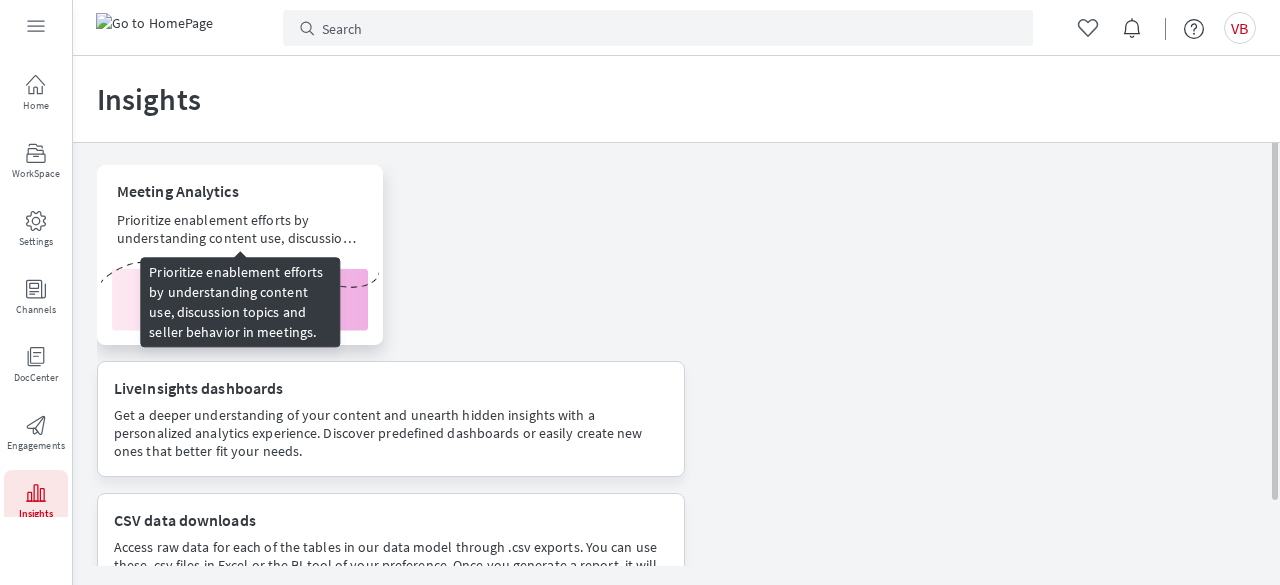 click on "Prioritize enablement efforts by understanding content use, discussion topics and seller behavior in meetings." at bounding box center (240, 229) 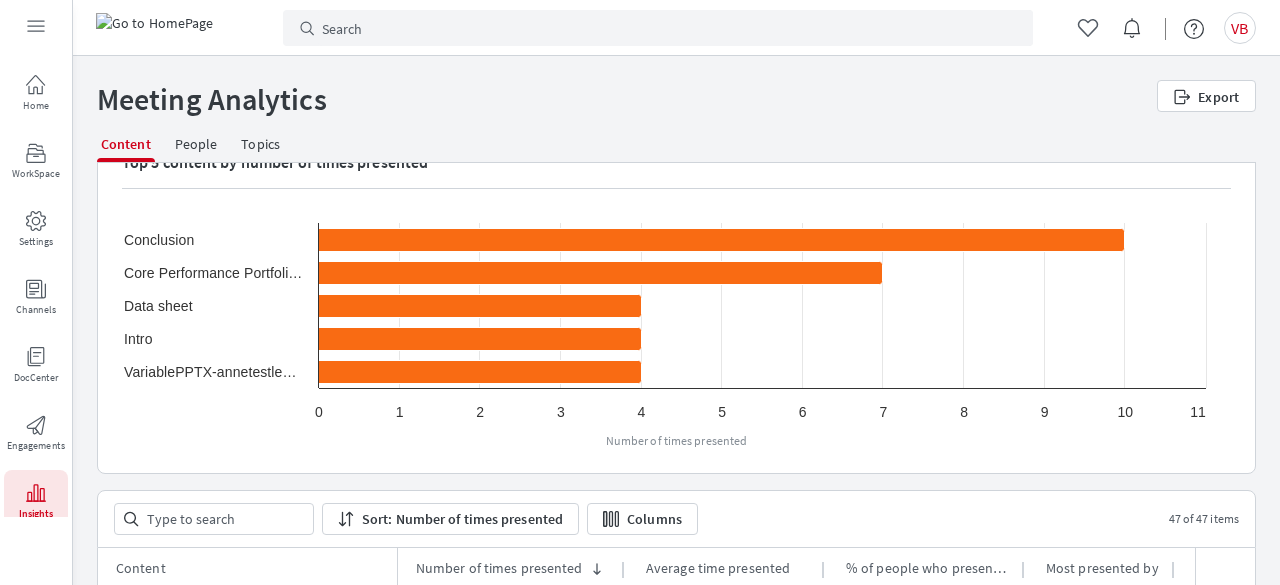 scroll, scrollTop: 0, scrollLeft: 0, axis: both 